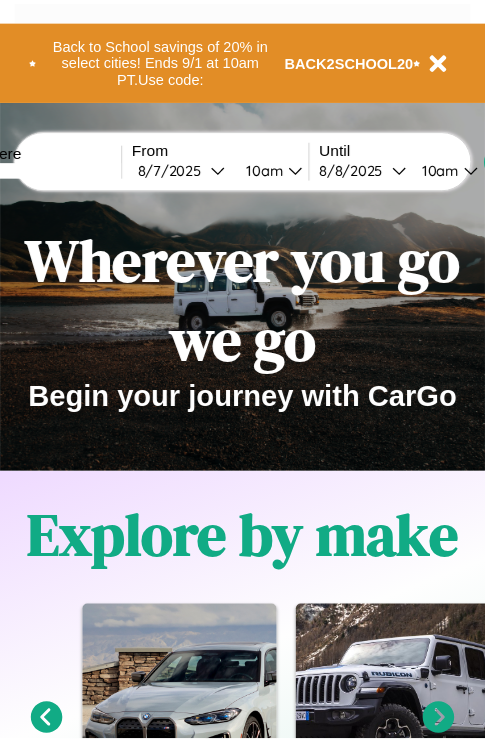 scroll, scrollTop: 0, scrollLeft: 0, axis: both 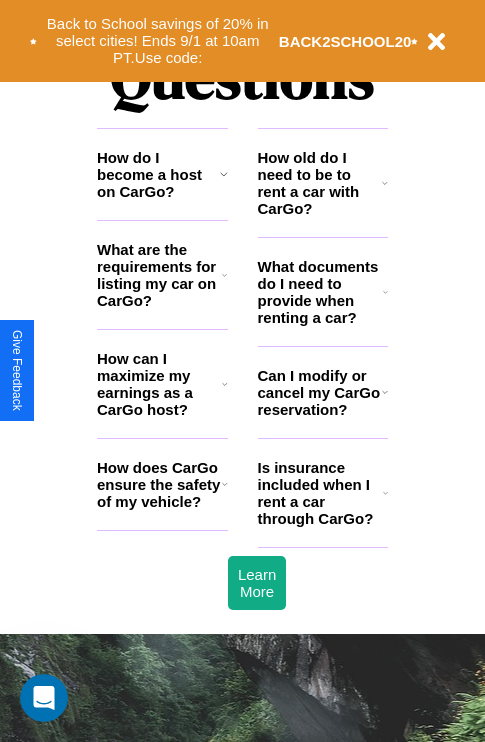 click 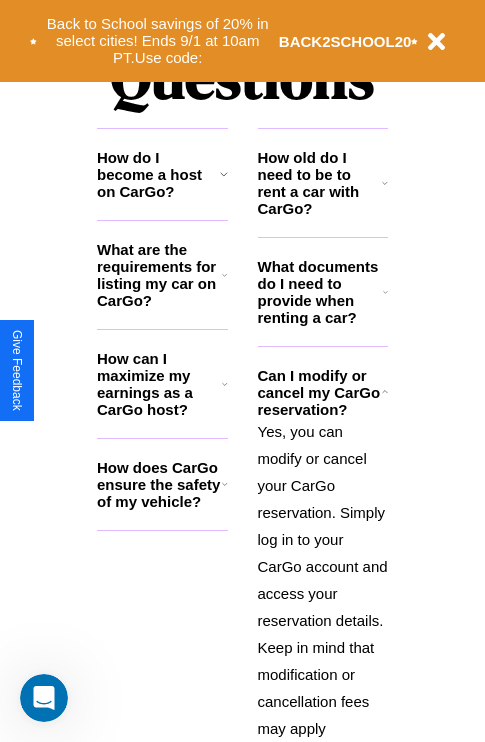 click 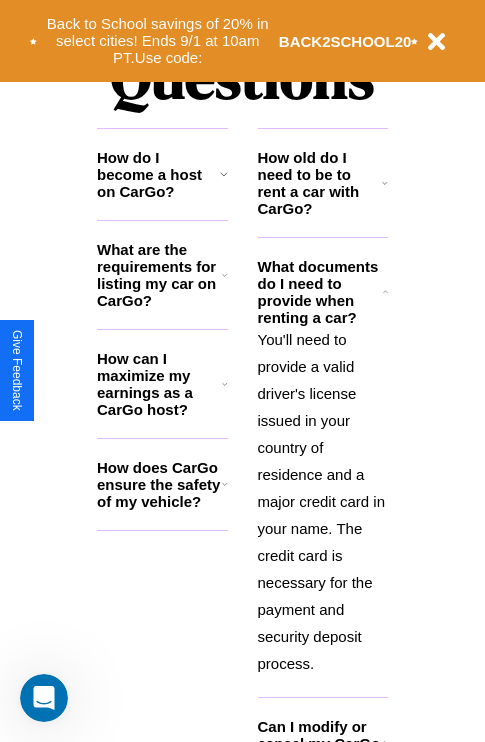 click on "What are the requirements for listing my car on CarGo?" at bounding box center (159, 275) 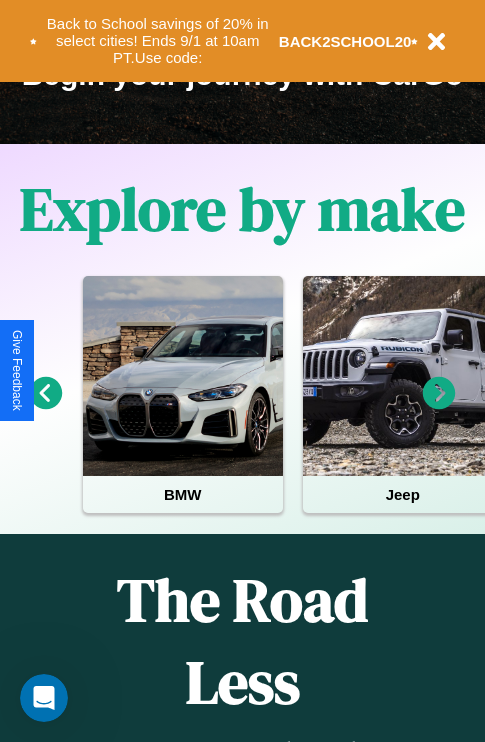 scroll, scrollTop: 308, scrollLeft: 0, axis: vertical 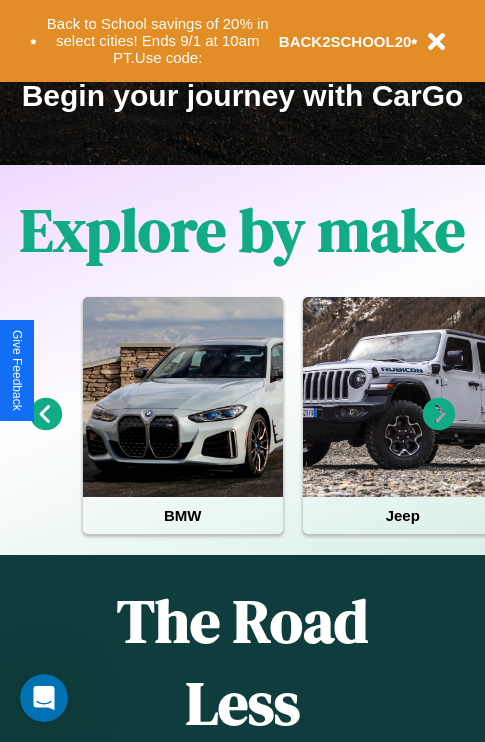 click 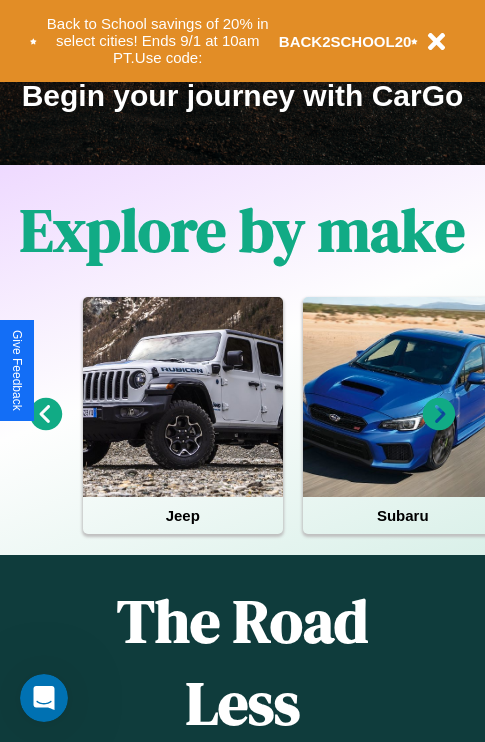 click 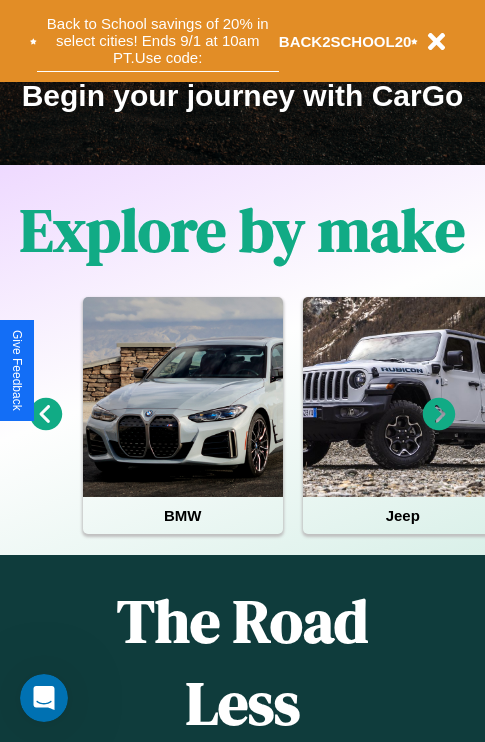 click on "Back to School savings of 20% in select cities! Ends 9/1 at 10am PT.  Use code:" at bounding box center (158, 41) 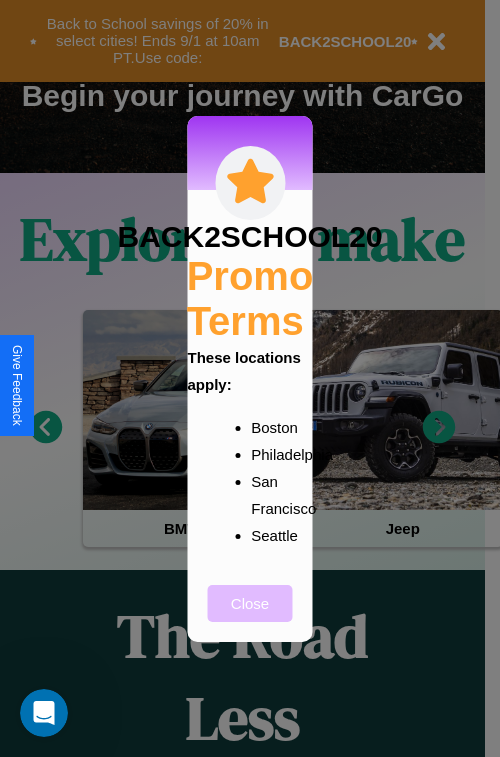 click on "Close" at bounding box center (250, 603) 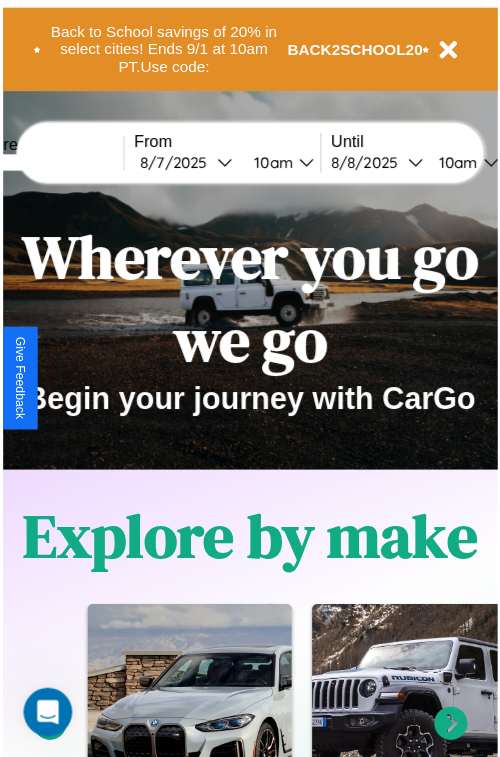 scroll, scrollTop: 0, scrollLeft: 0, axis: both 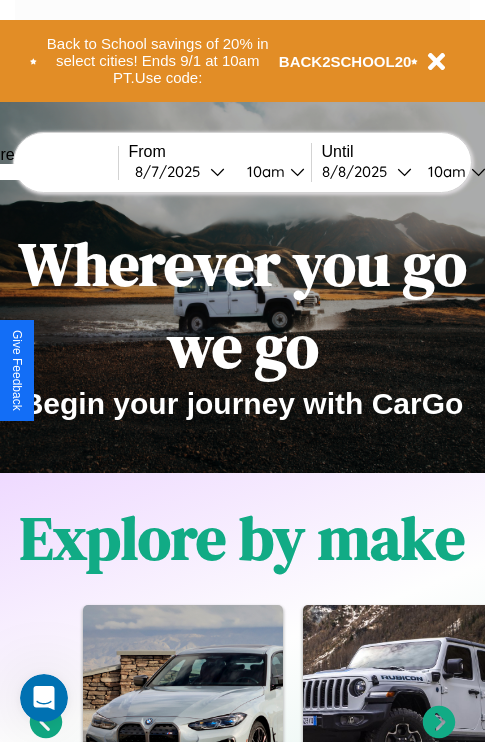 click at bounding box center (43, 172) 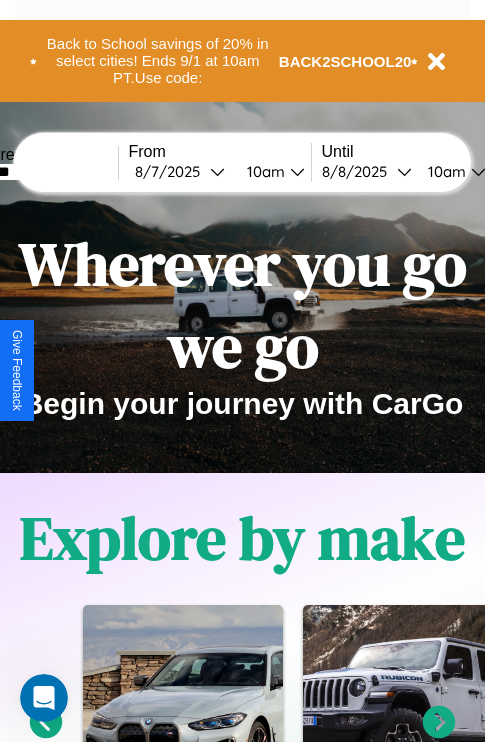 type on "*******" 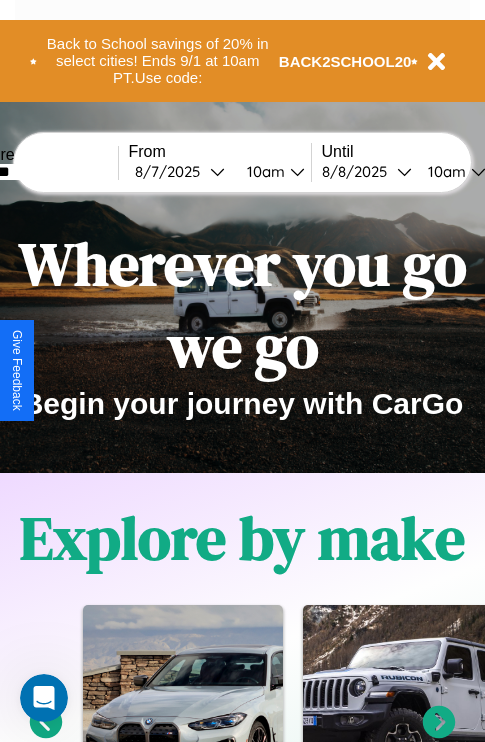 click on "8 / 7 / 2025" at bounding box center [172, 171] 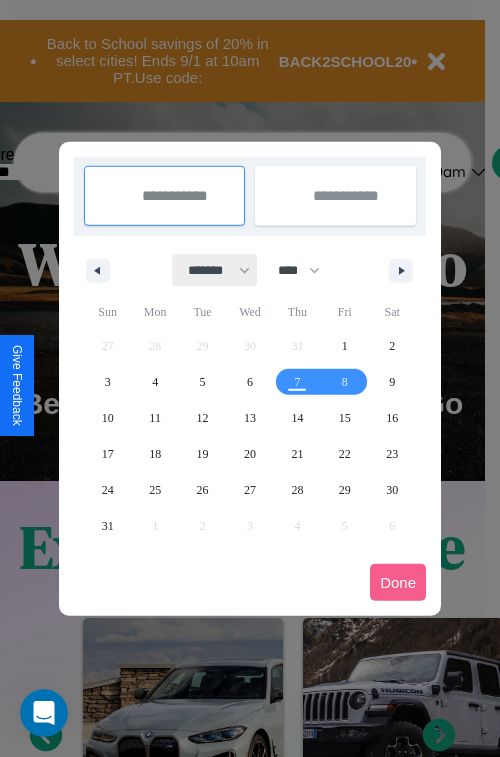 click on "******* ******** ***** ***** *** **** **** ****** ********* ******* ******** ********" at bounding box center (215, 270) 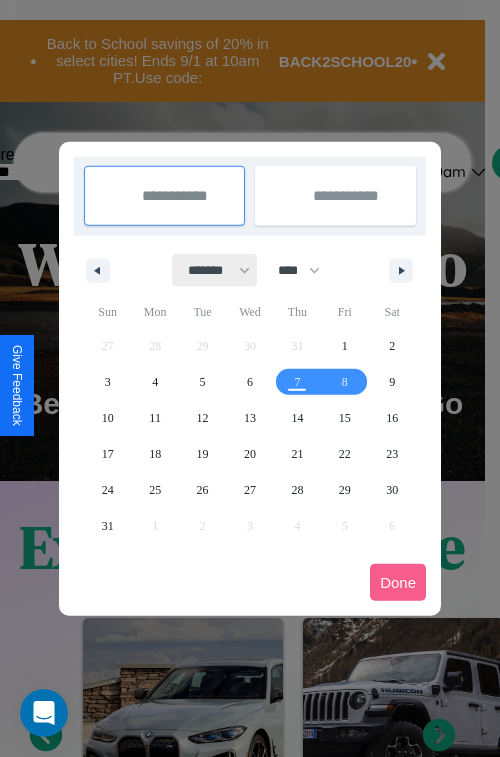 select on "*" 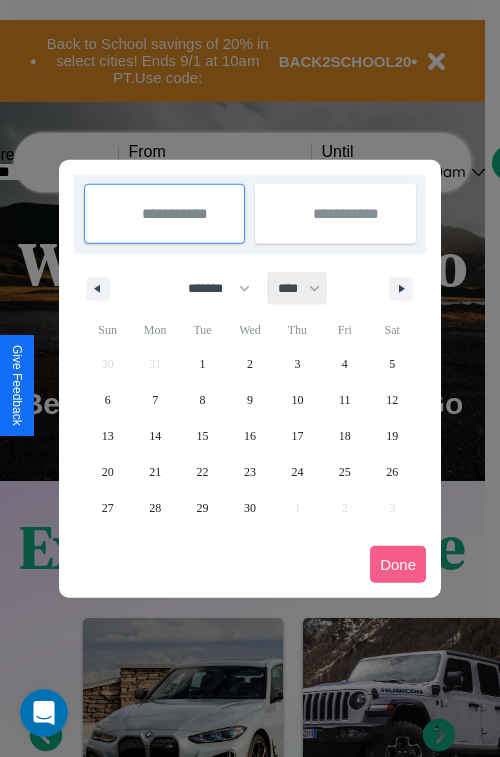 click on "**** **** **** **** **** **** **** **** **** **** **** **** **** **** **** **** **** **** **** **** **** **** **** **** **** **** **** **** **** **** **** **** **** **** **** **** **** **** **** **** **** **** **** **** **** **** **** **** **** **** **** **** **** **** **** **** **** **** **** **** **** **** **** **** **** **** **** **** **** **** **** **** **** **** **** **** **** **** **** **** **** **** **** **** **** **** **** **** **** **** **** **** **** **** **** **** **** **** **** **** **** **** **** **** **** **** **** **** **** **** **** **** **** **** **** **** **** **** **** **** ****" at bounding box center [298, 288] 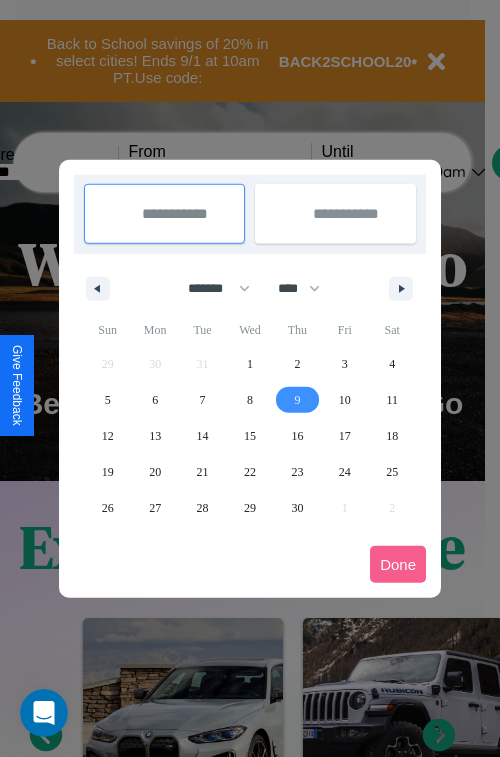 click on "9" at bounding box center (297, 400) 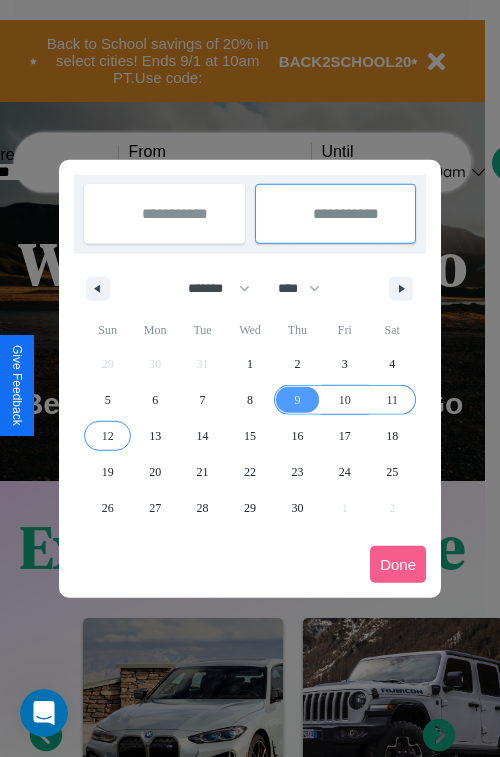 click on "12" at bounding box center (108, 436) 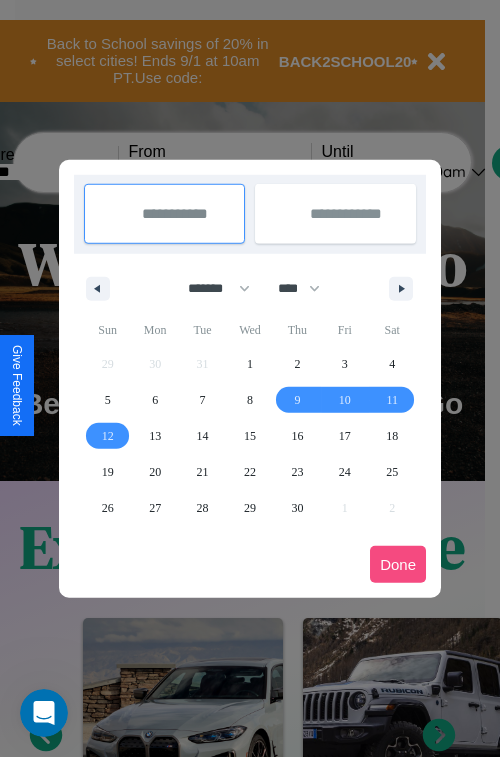 click on "Done" at bounding box center [398, 564] 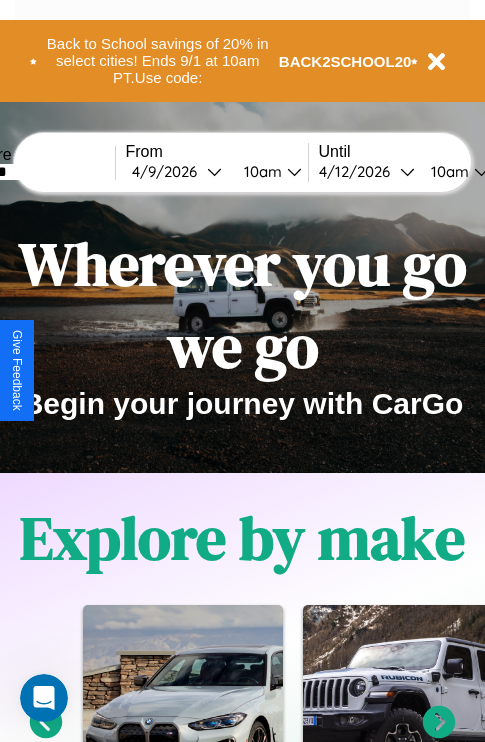 click on "10am" at bounding box center (260, 171) 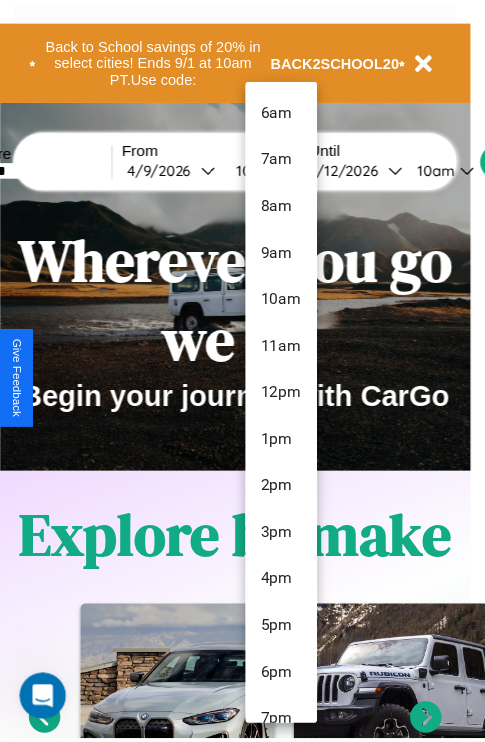 scroll, scrollTop: 67, scrollLeft: 0, axis: vertical 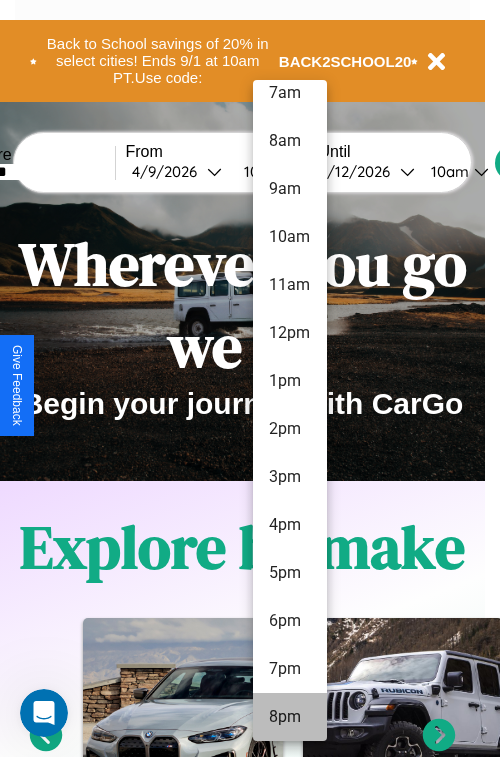 click on "8pm" at bounding box center [290, 717] 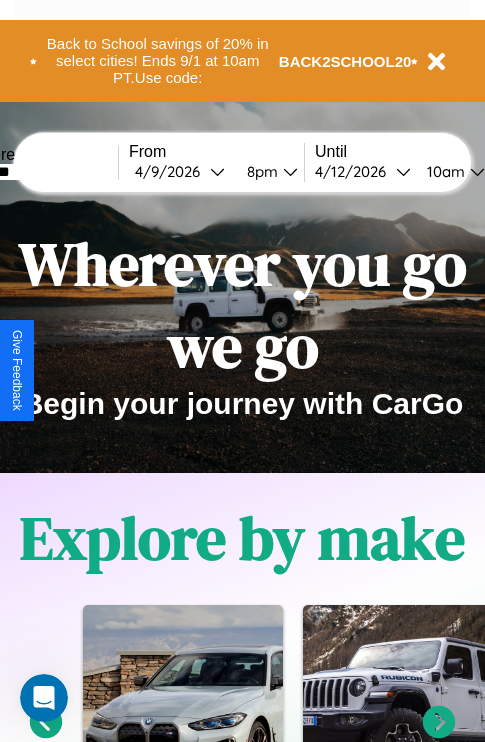 click on "10am" at bounding box center (443, 171) 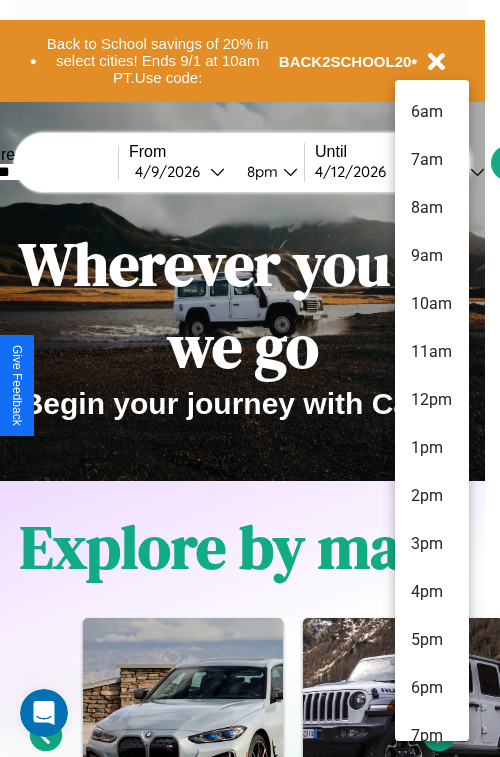click on "6am" at bounding box center (432, 112) 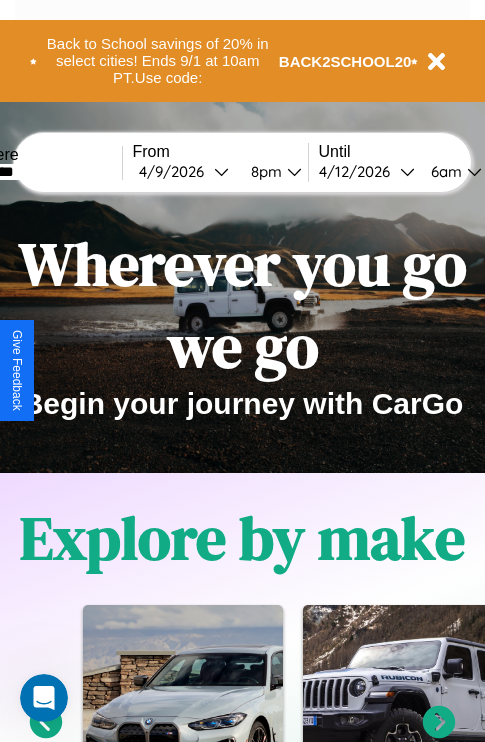 scroll, scrollTop: 0, scrollLeft: 65, axis: horizontal 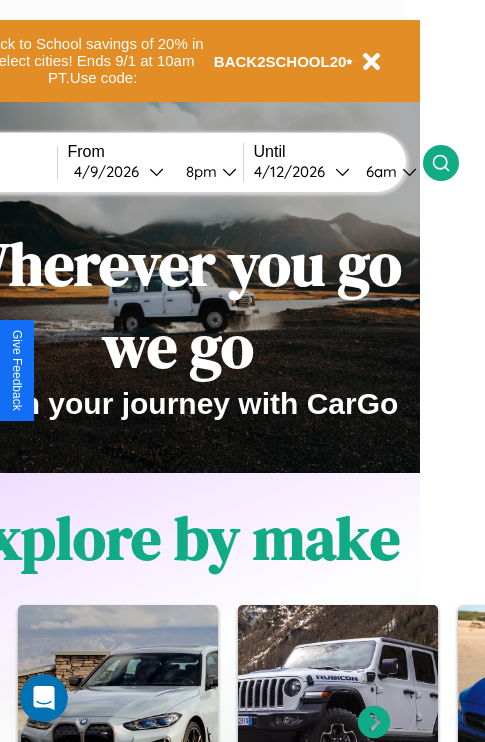 click 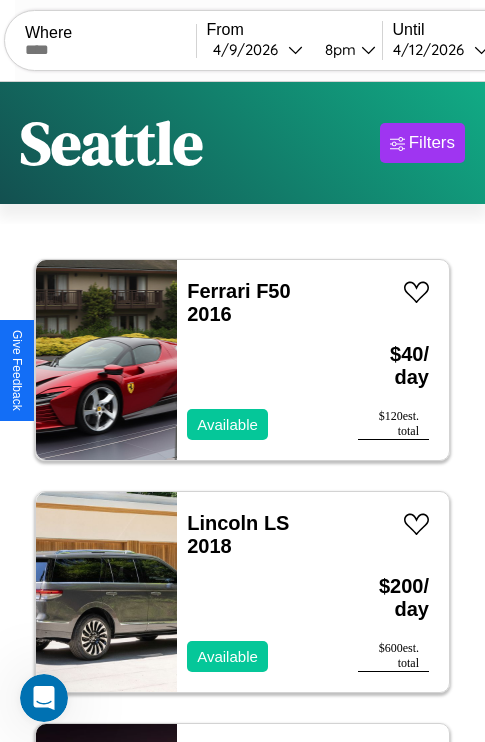 scroll, scrollTop: 95, scrollLeft: 0, axis: vertical 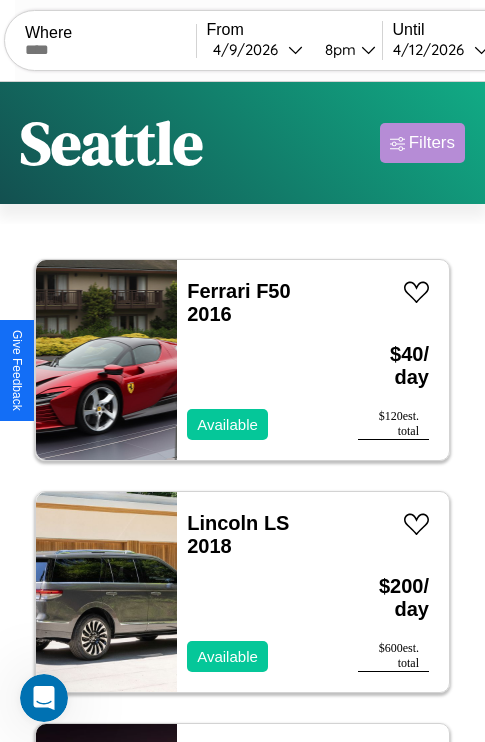 click on "Filters" at bounding box center [432, 143] 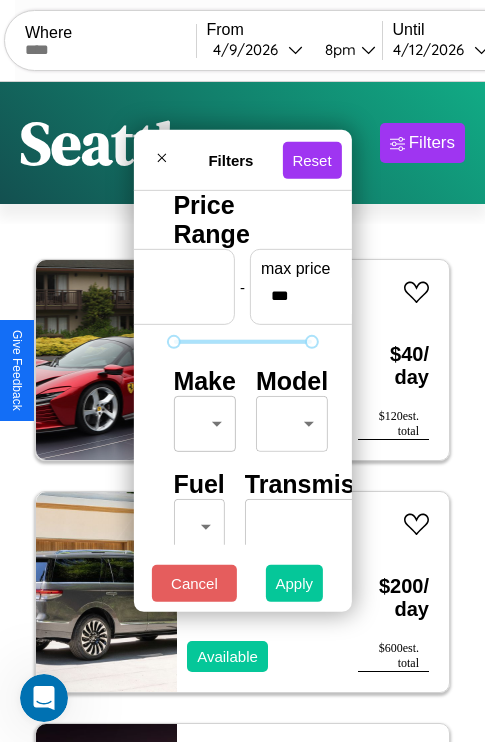 click on "Apply" at bounding box center [295, 583] 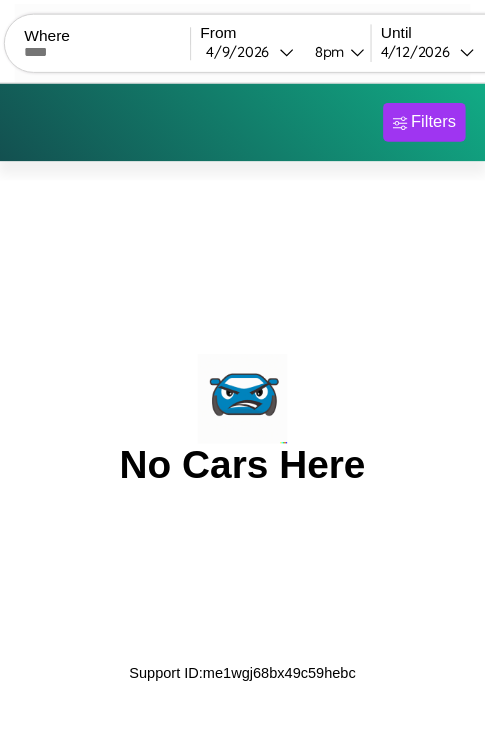 scroll, scrollTop: 0, scrollLeft: 0, axis: both 